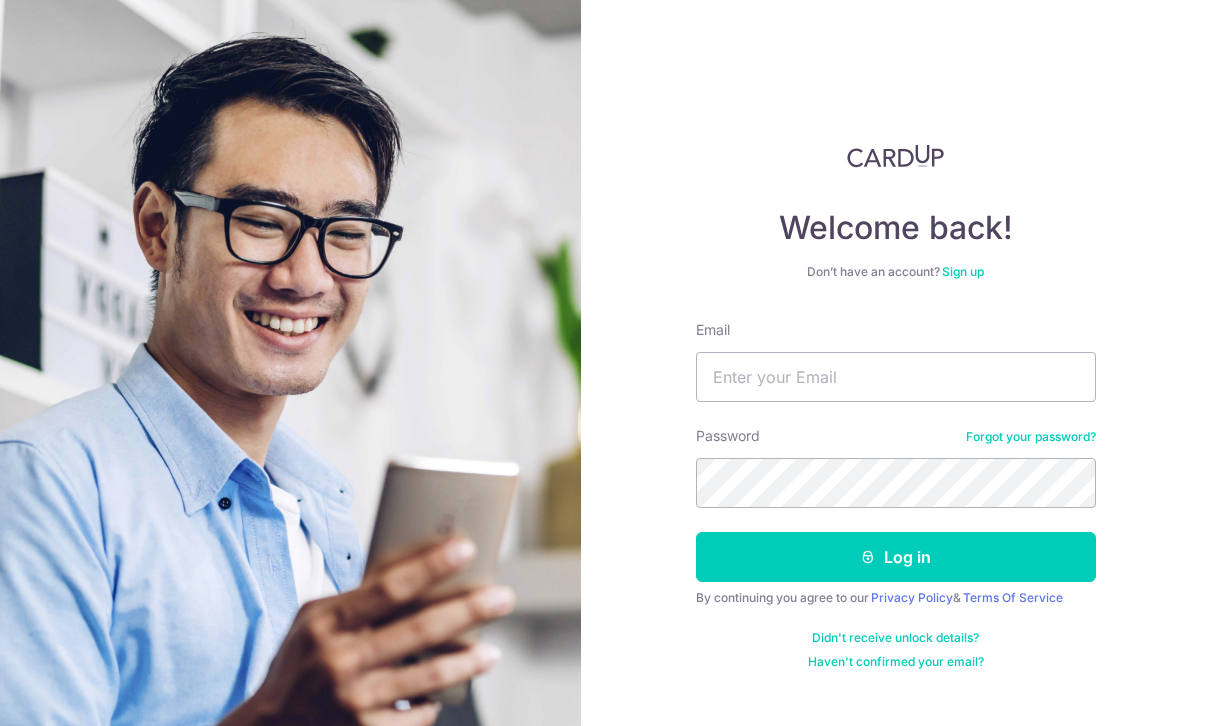scroll, scrollTop: 197, scrollLeft: 0, axis: vertical 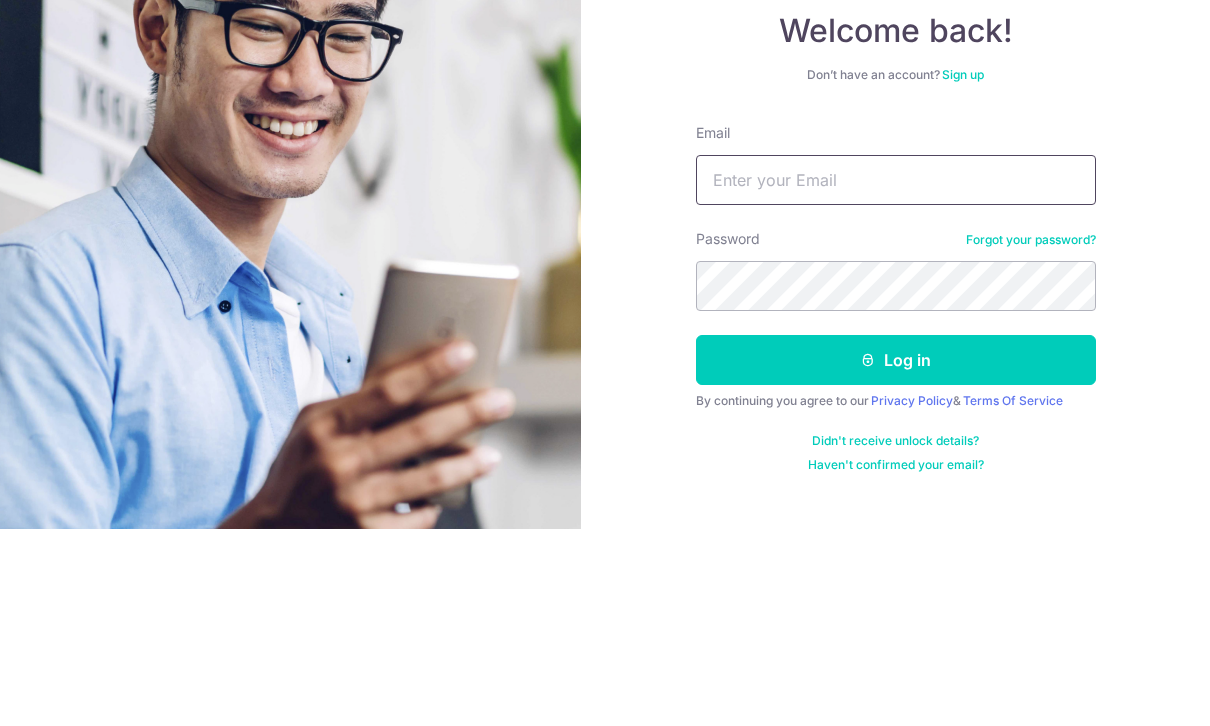 type on "[EMAIL]" 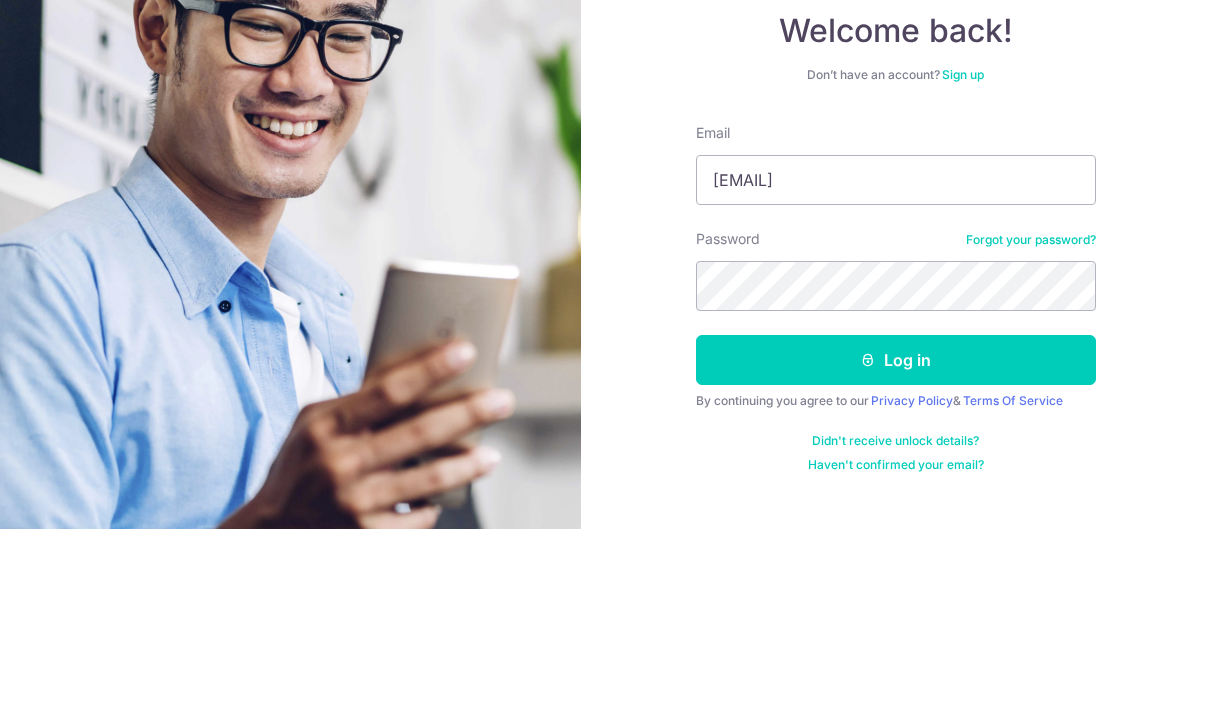 click on "Log in" at bounding box center (896, 557) 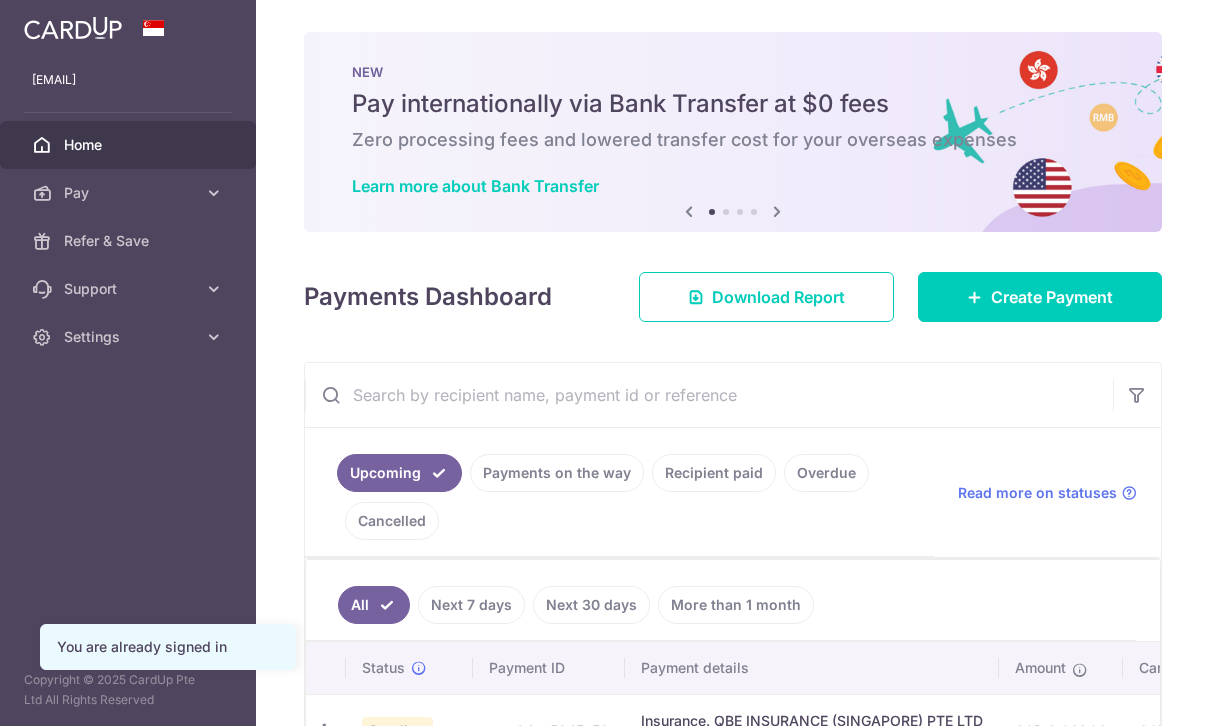scroll, scrollTop: 0, scrollLeft: 0, axis: both 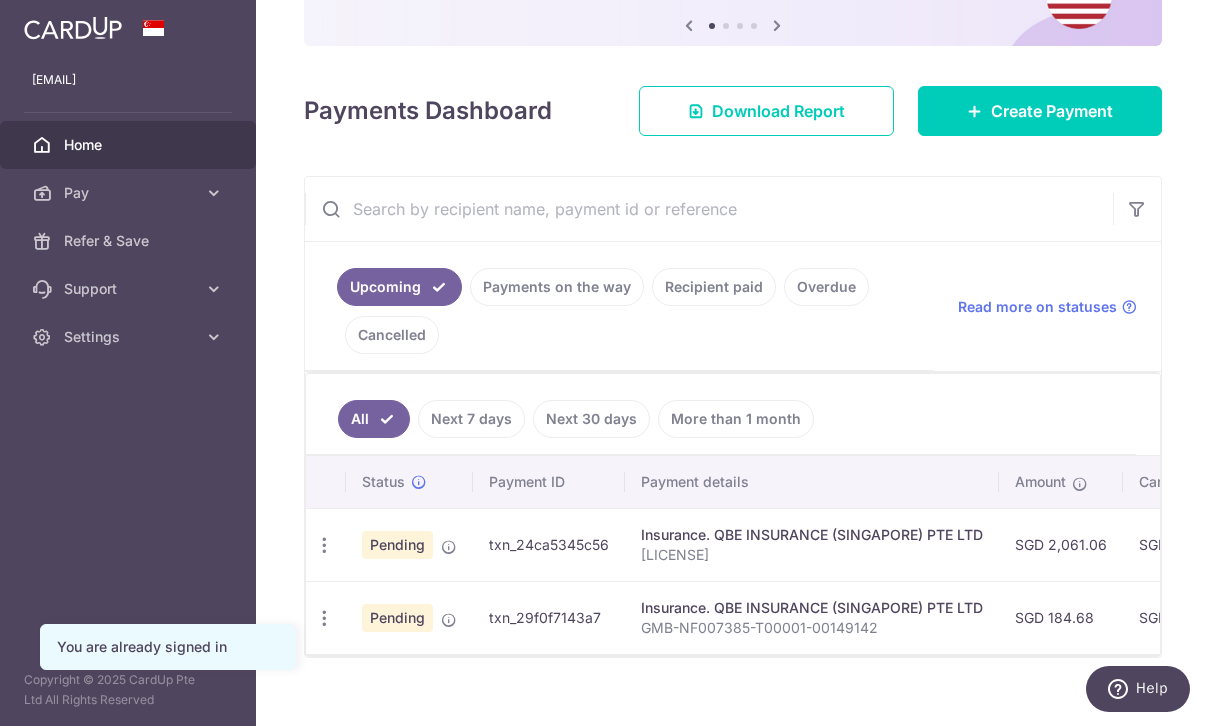 click on "All
Next 7 days
Next 30 days
More than 1 month" at bounding box center (721, 414) 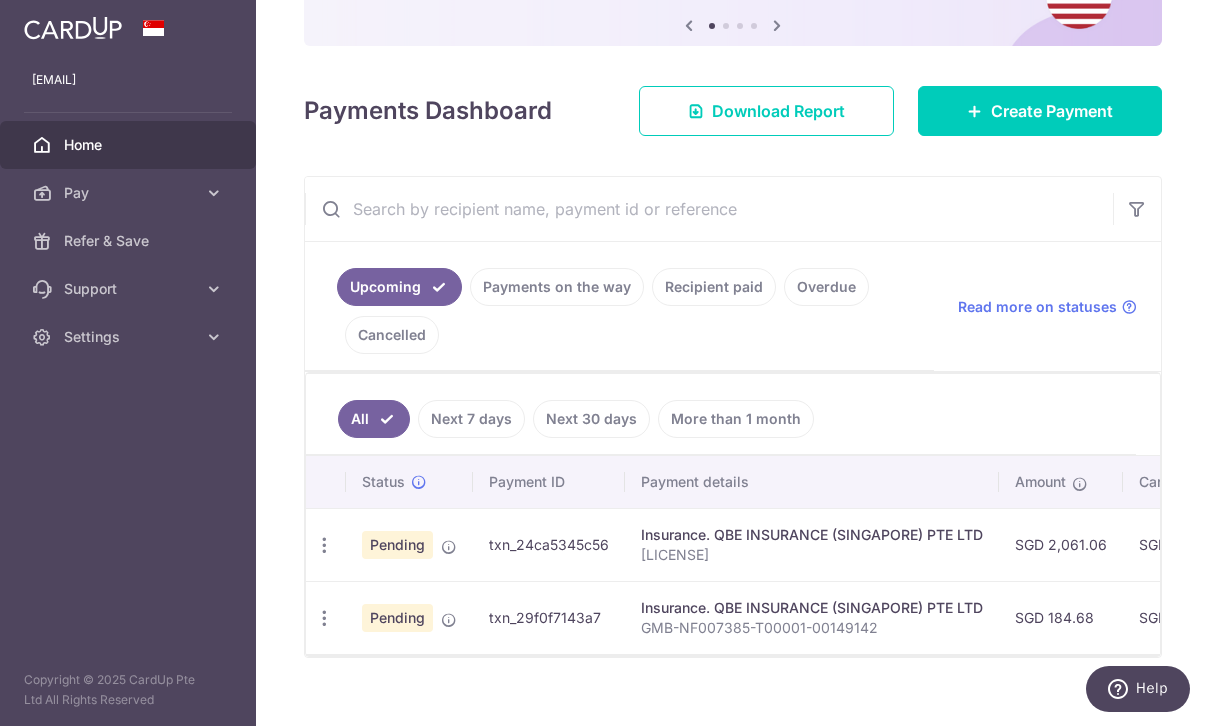 click on "Update payment
Cancel payment" at bounding box center [326, 544] 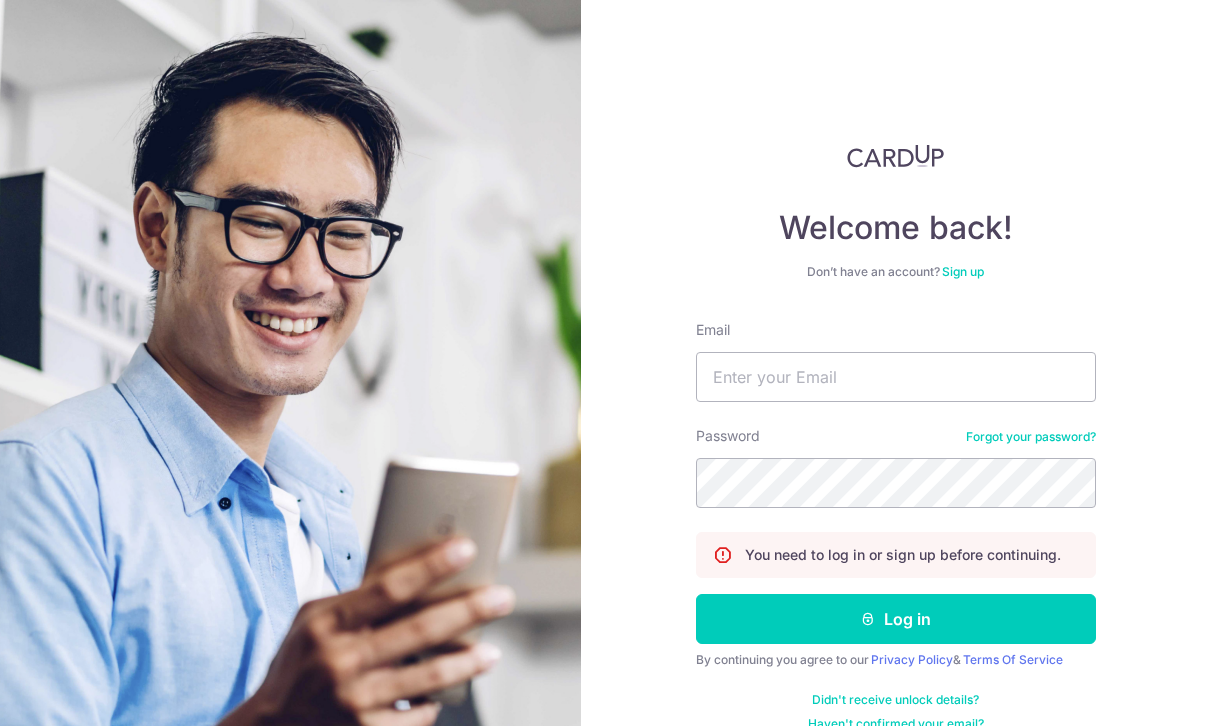 scroll, scrollTop: 0, scrollLeft: 0, axis: both 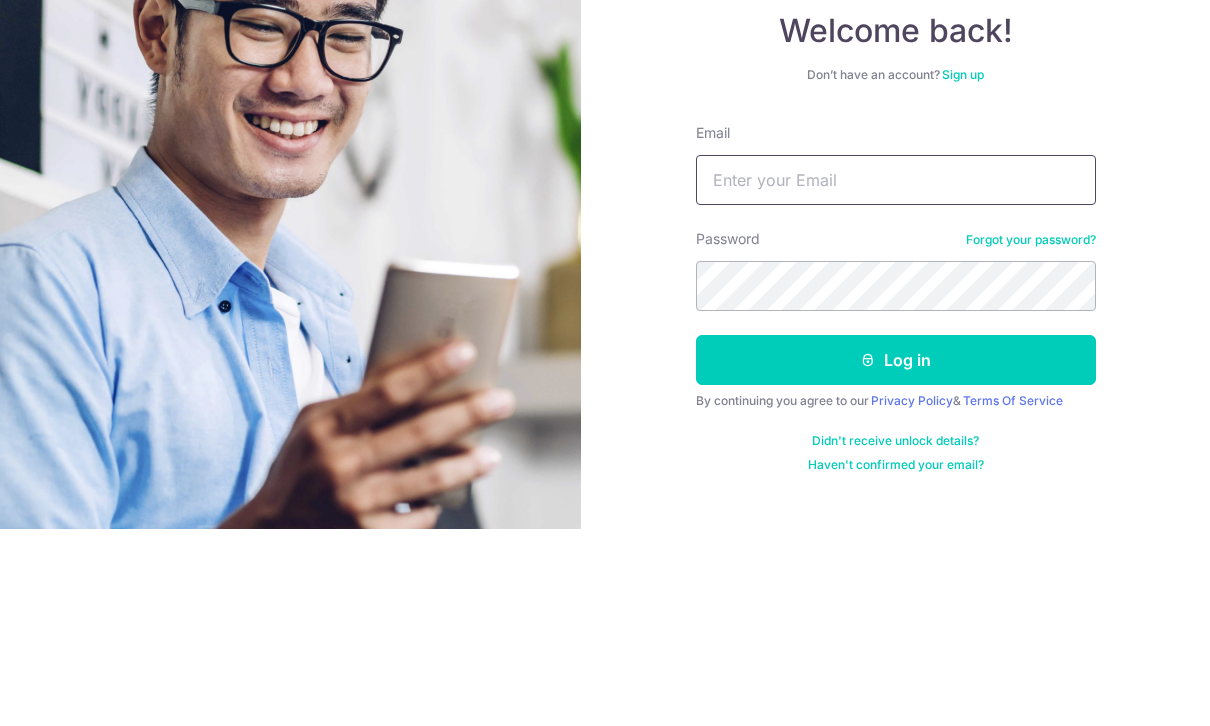 type on "choo.terence@yahoo.com.sg" 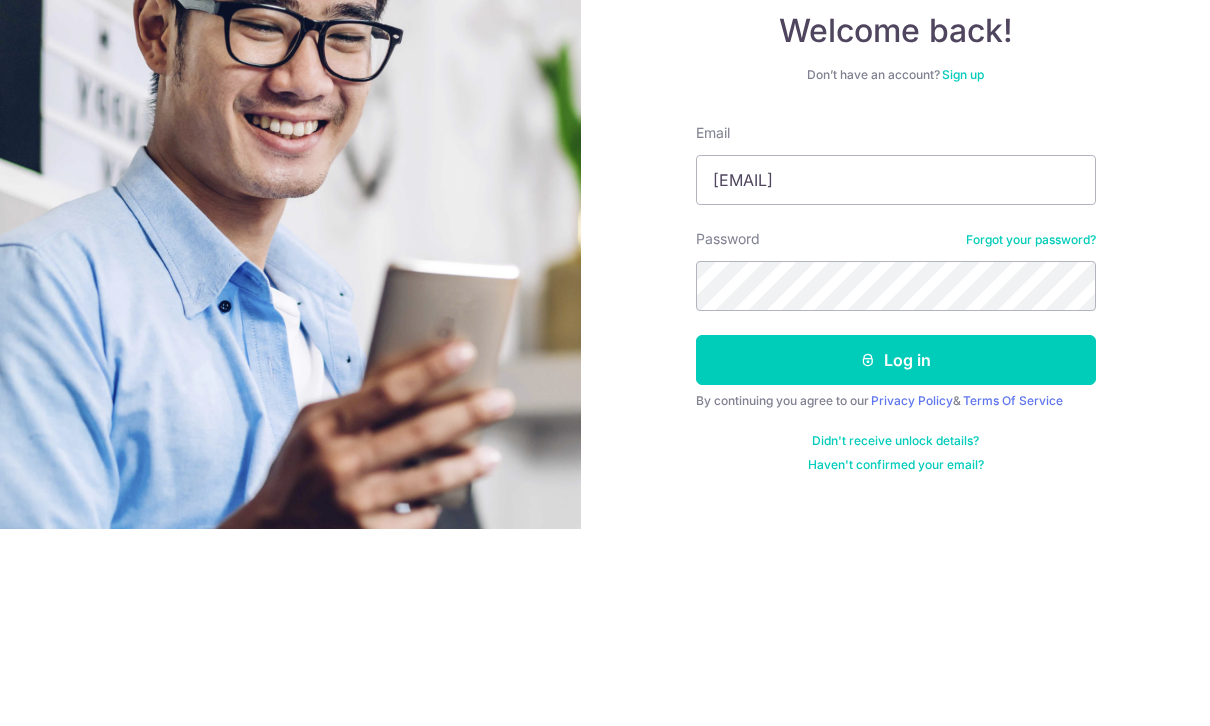 click on "Log in" at bounding box center (896, 557) 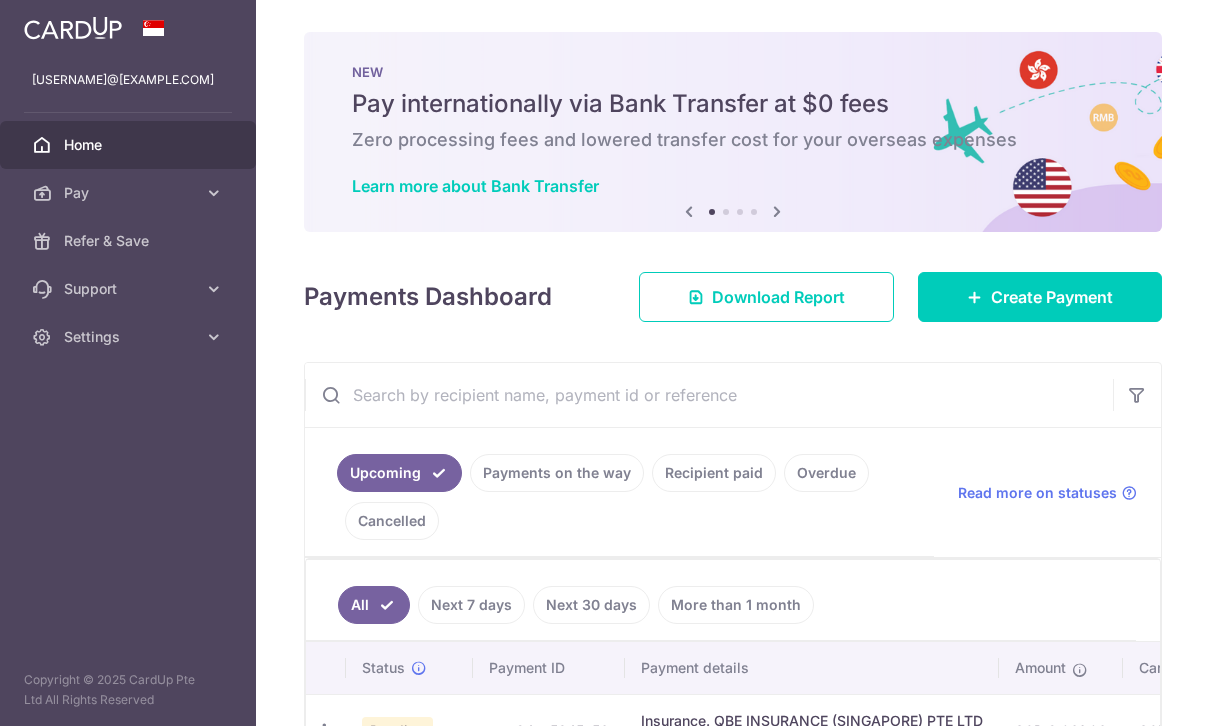 scroll, scrollTop: 0, scrollLeft: 0, axis: both 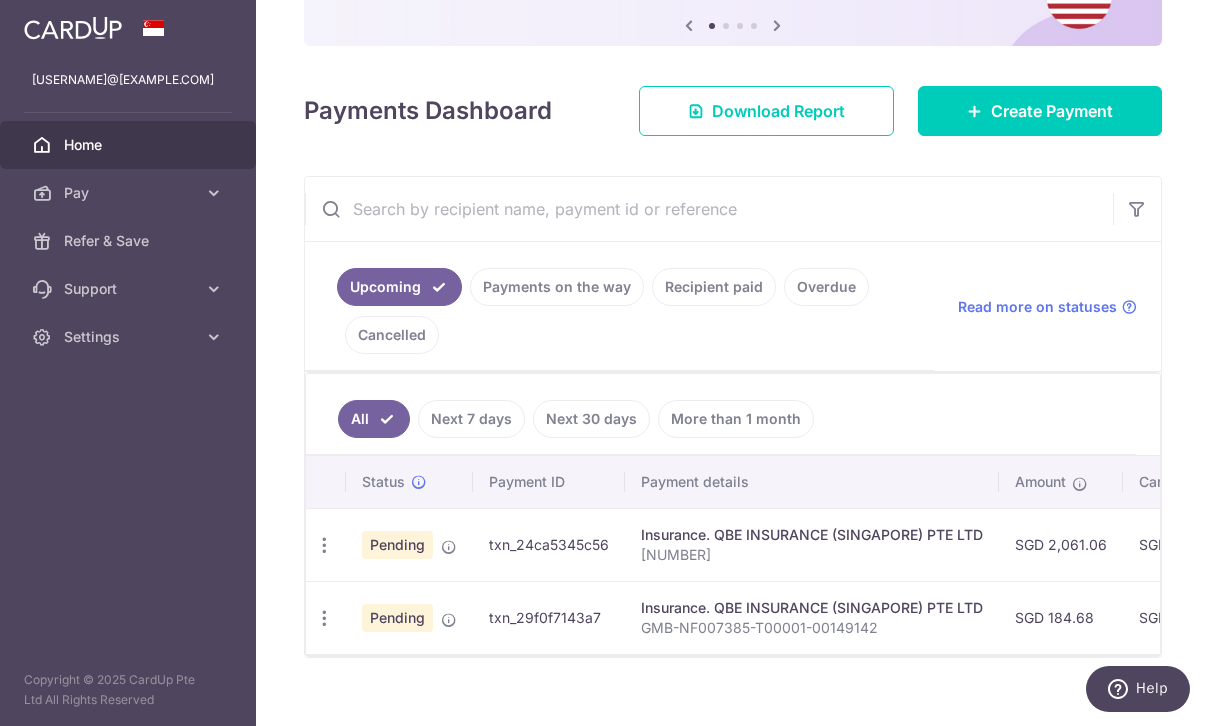click at bounding box center (324, 545) 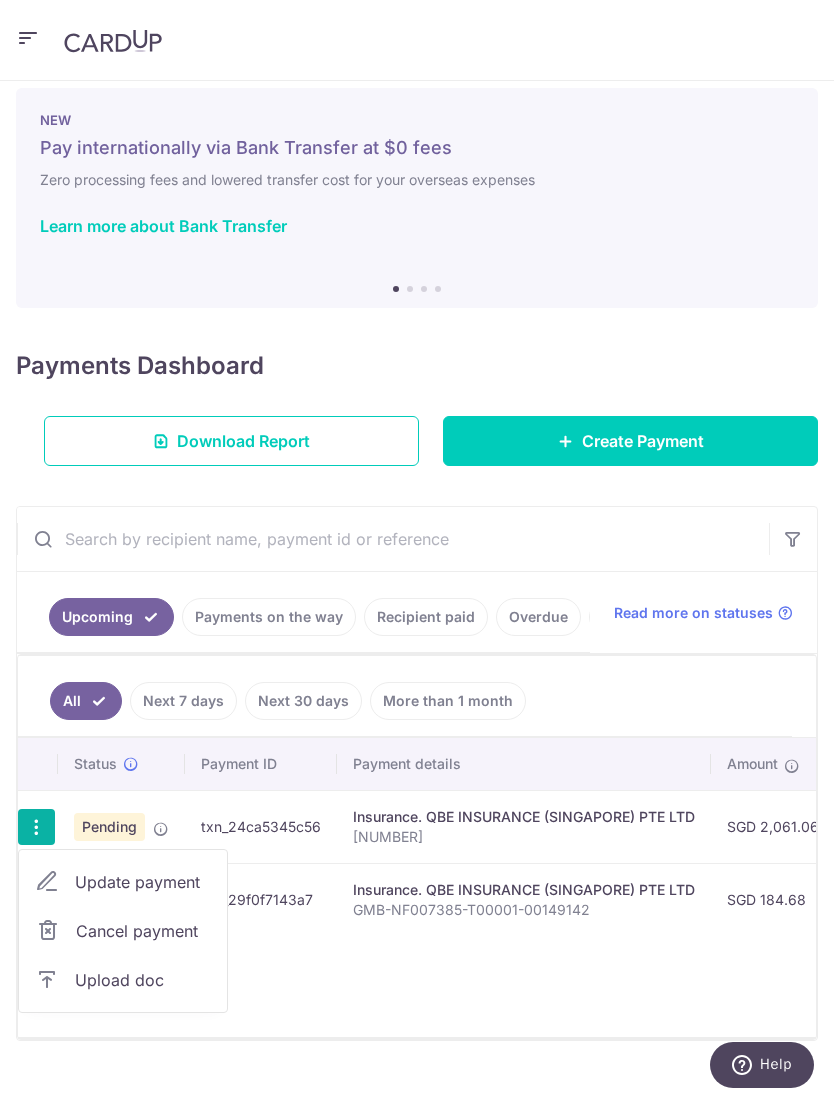 scroll, scrollTop: 0, scrollLeft: 0, axis: both 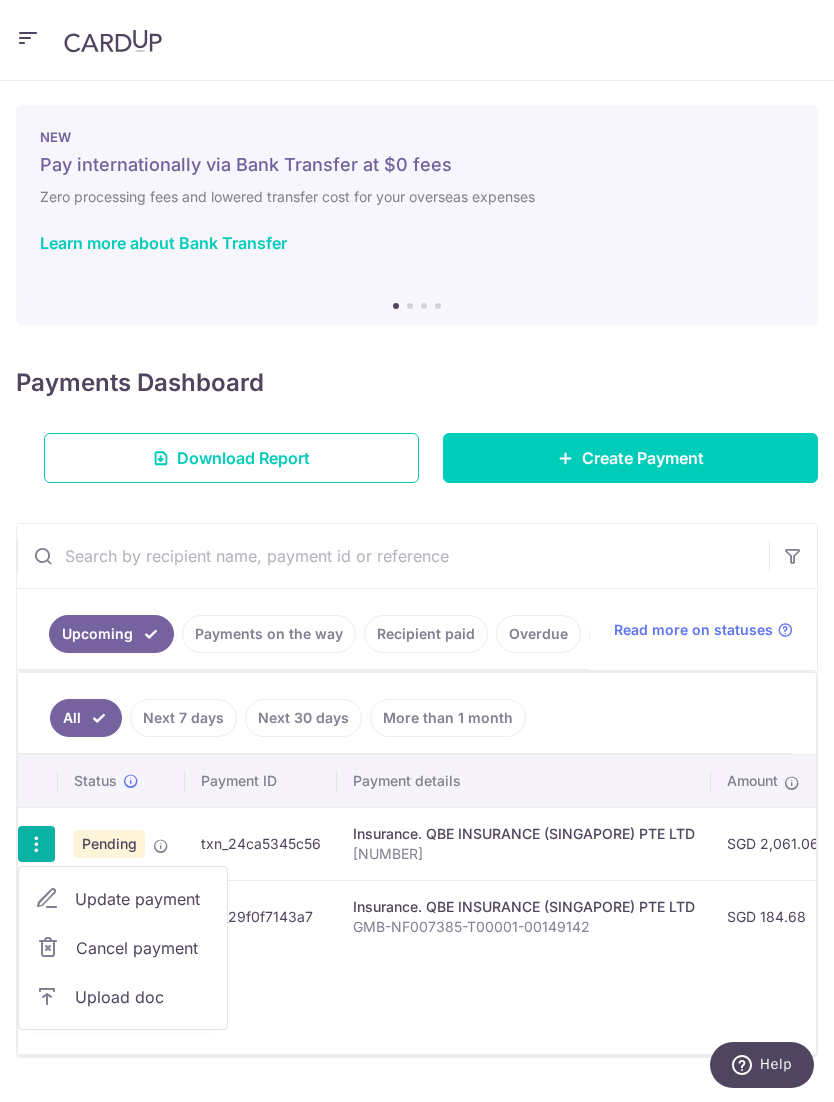 click at bounding box center (47, 997) 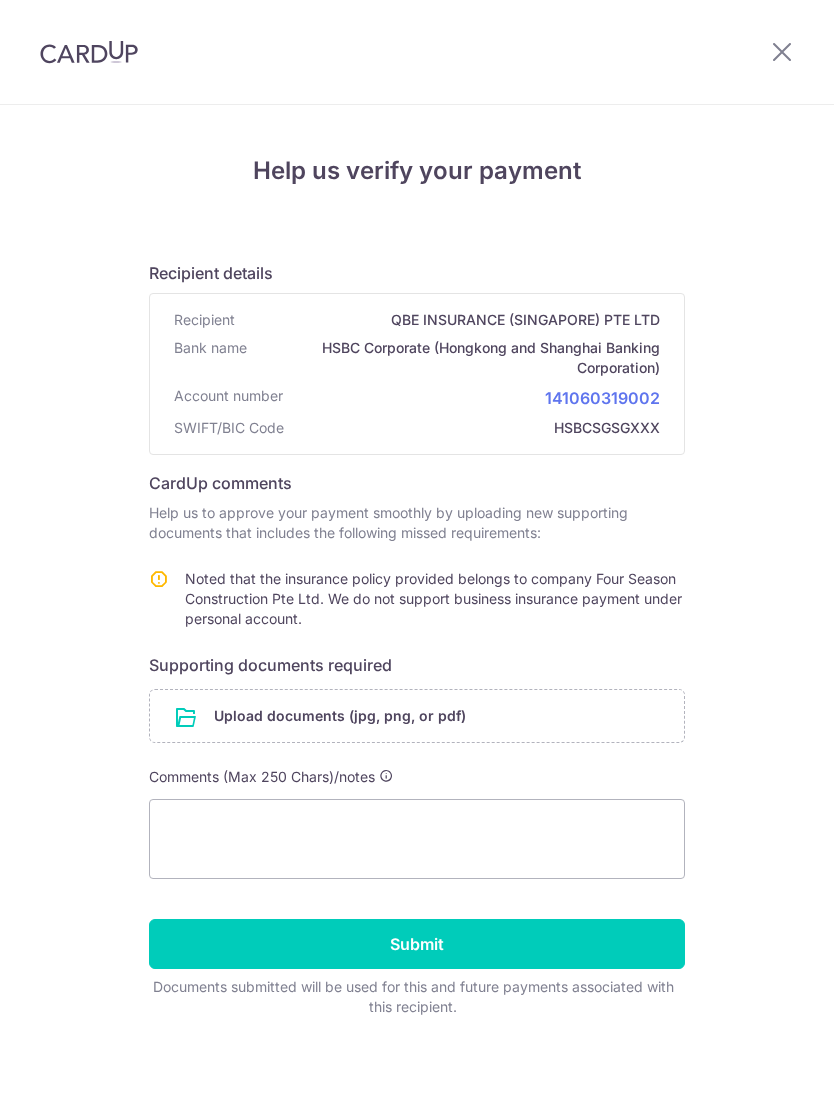 scroll, scrollTop: 0, scrollLeft: 0, axis: both 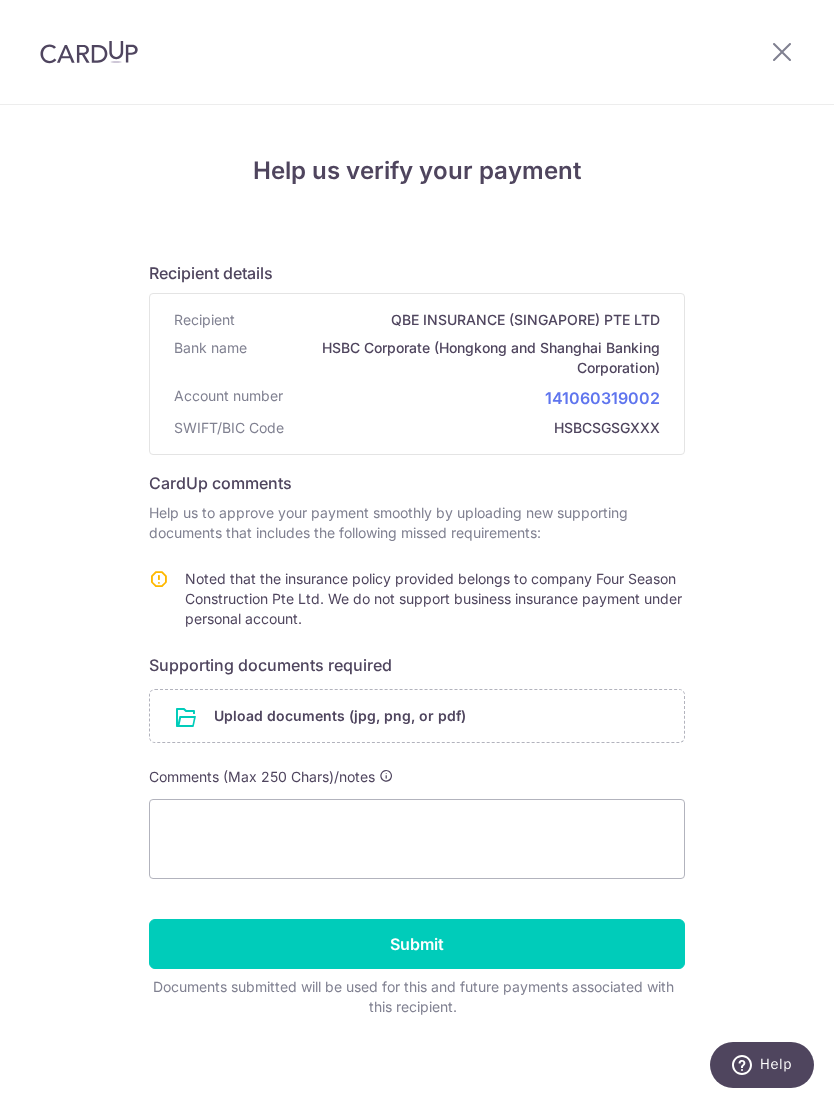 click at bounding box center (417, 716) 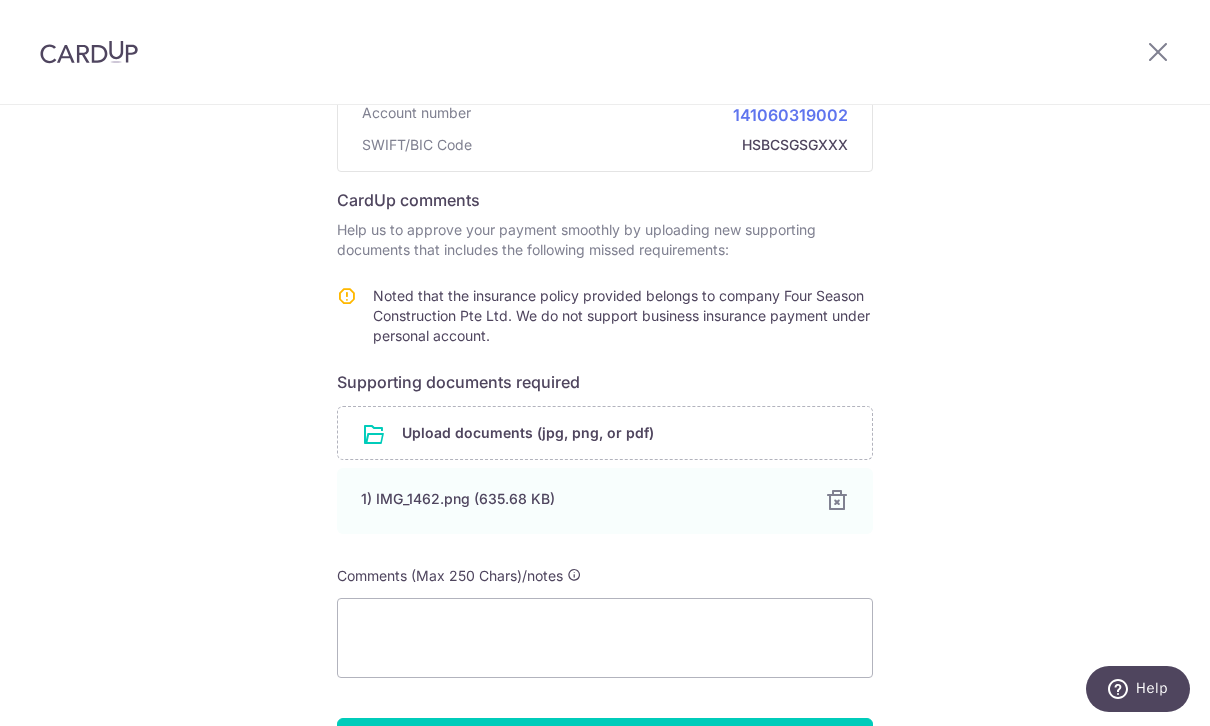 scroll, scrollTop: 290, scrollLeft: 0, axis: vertical 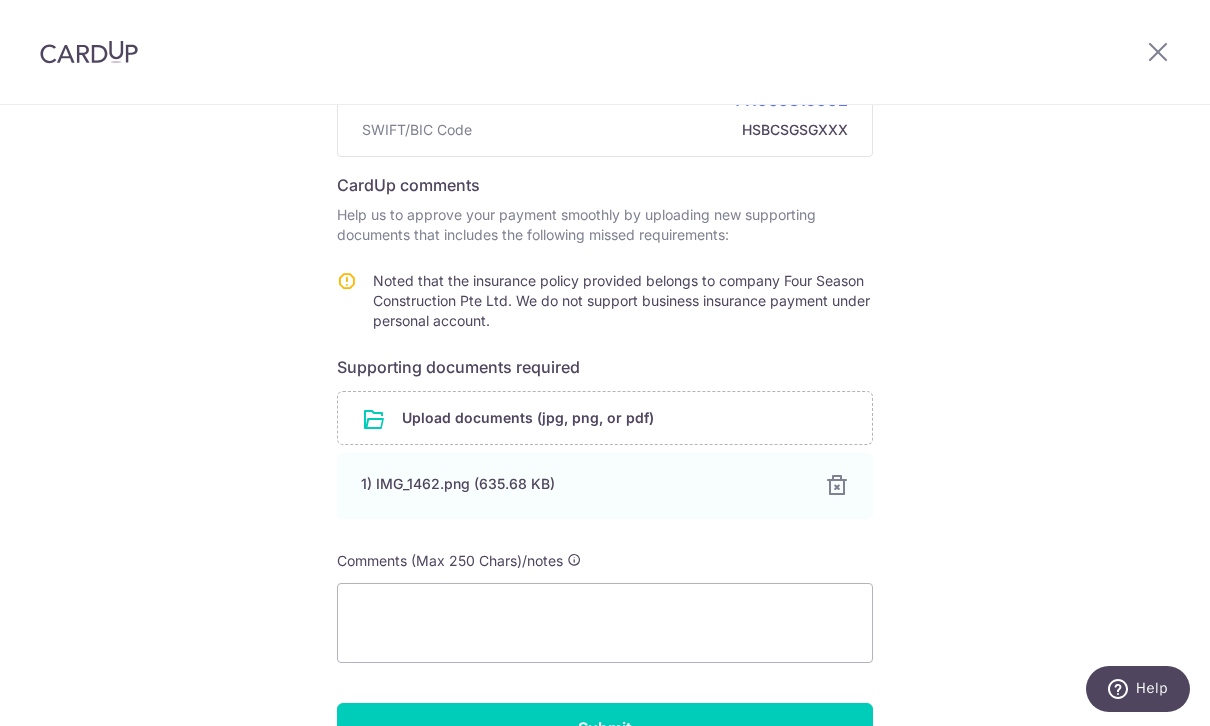 click at bounding box center [837, 486] 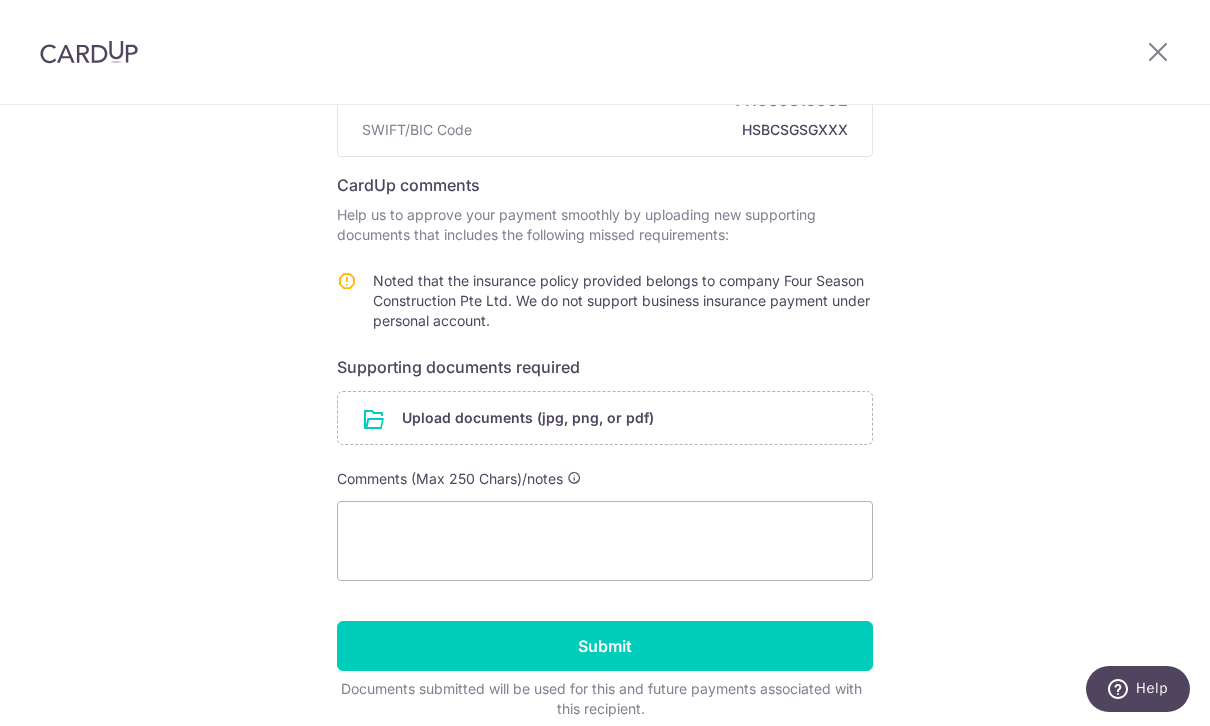 click at bounding box center (605, 418) 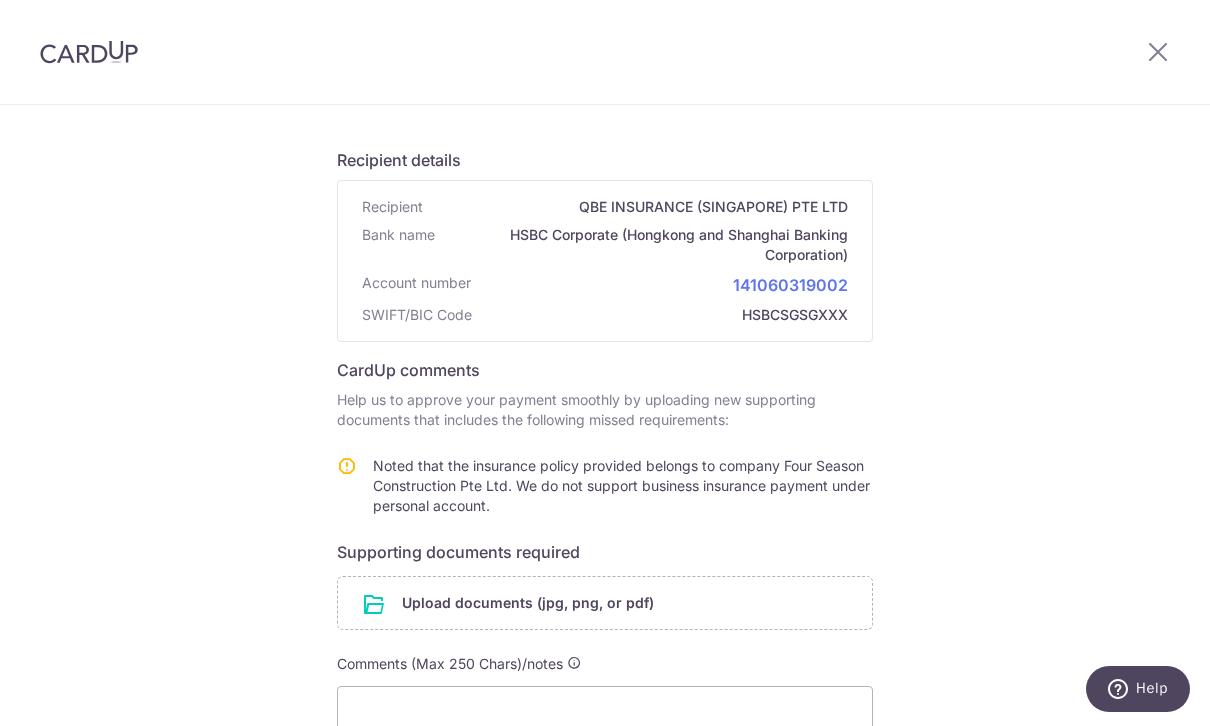 scroll, scrollTop: 102, scrollLeft: 0, axis: vertical 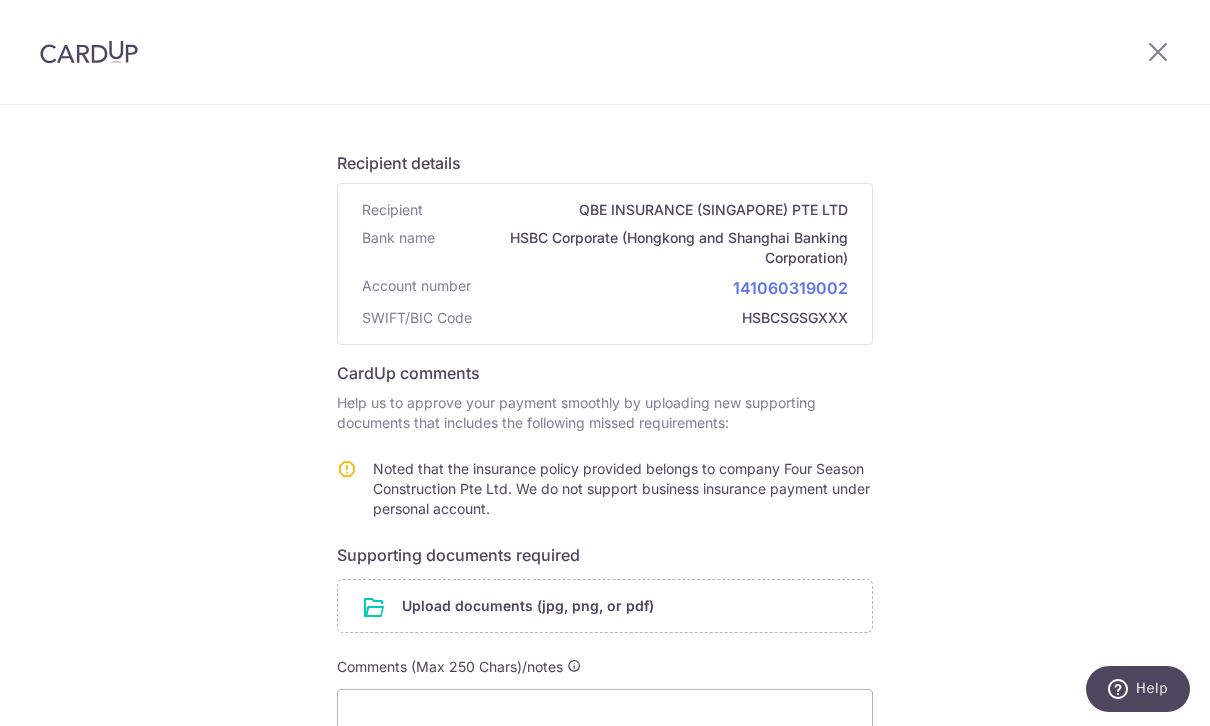 click at bounding box center [605, 606] 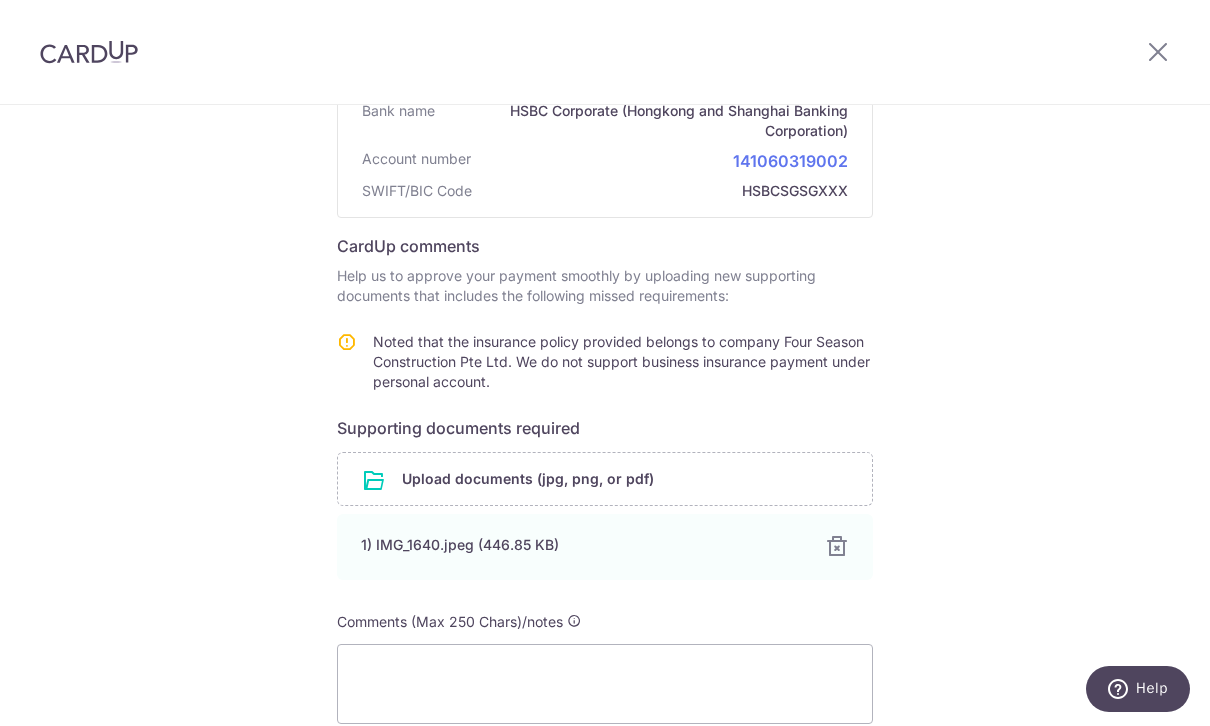 scroll, scrollTop: 249, scrollLeft: 0, axis: vertical 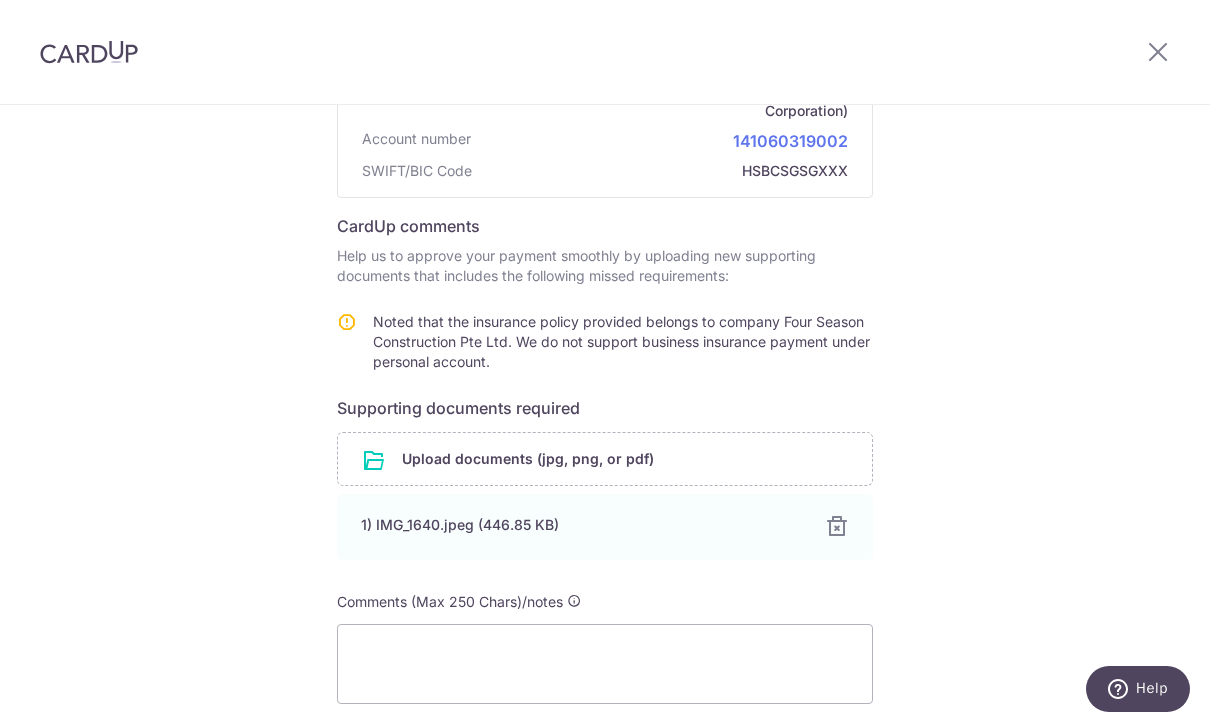 click on "1) IMG_1640.jpeg (446.85 KB)" at bounding box center [581, 525] 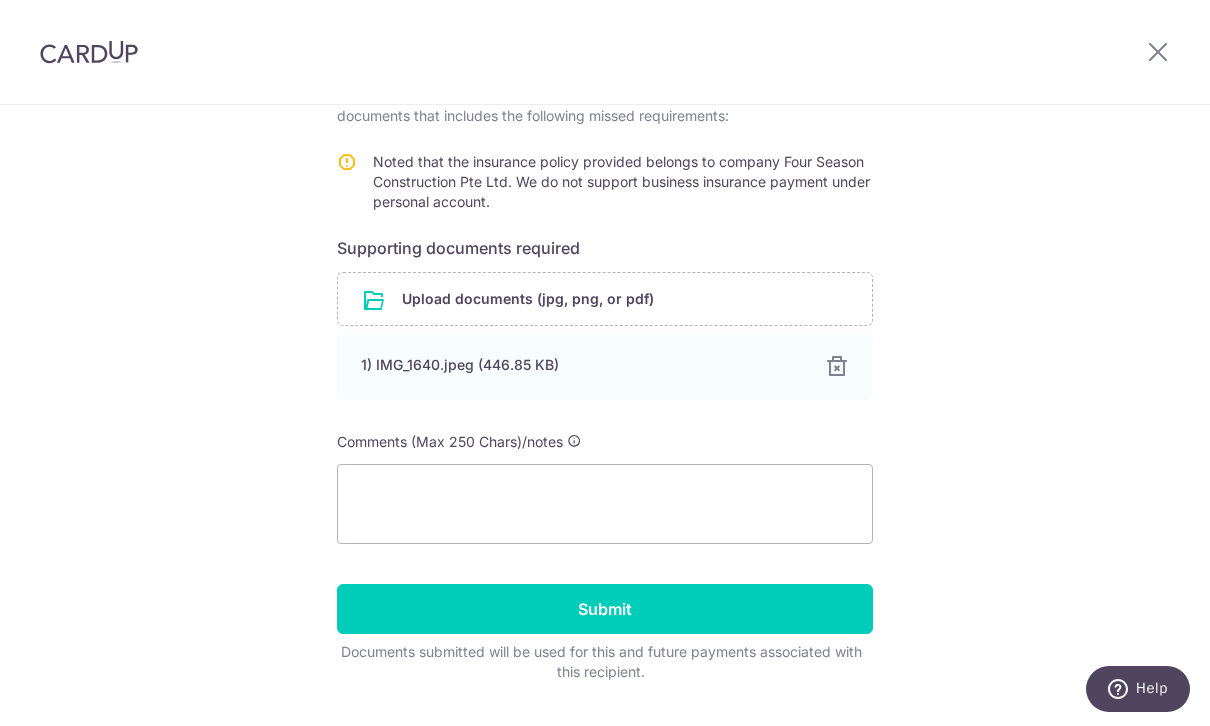 scroll, scrollTop: 408, scrollLeft: 0, axis: vertical 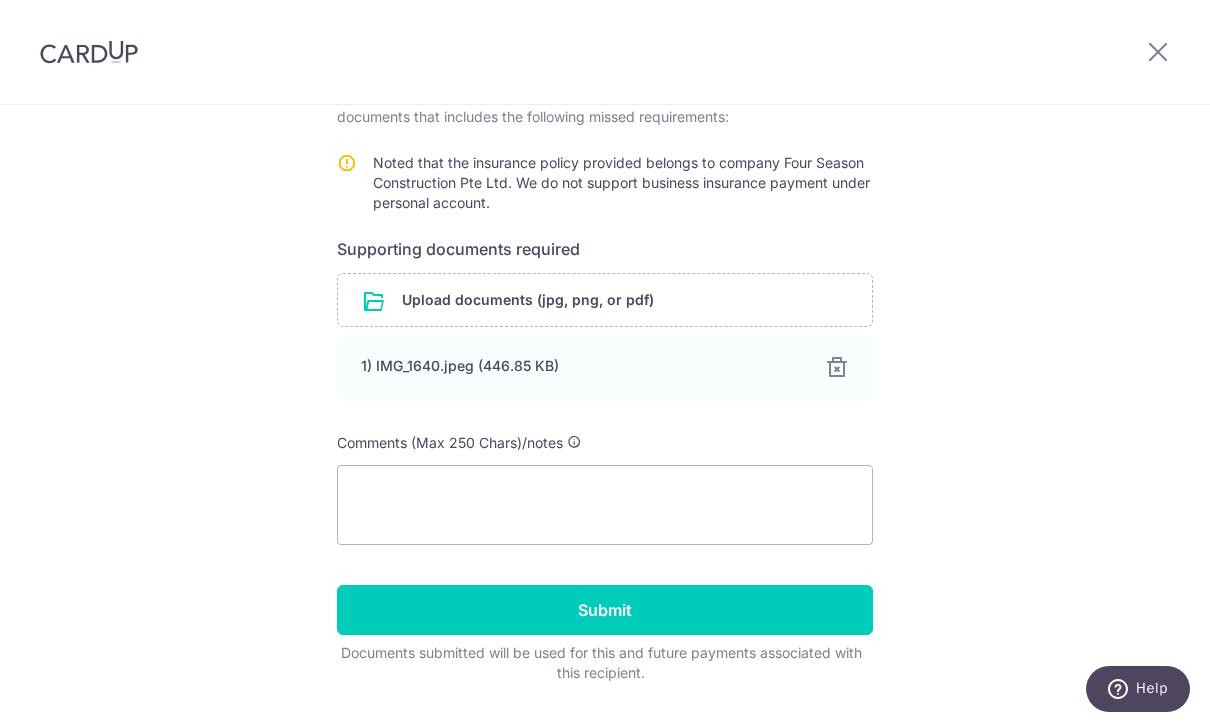 click at bounding box center (837, 368) 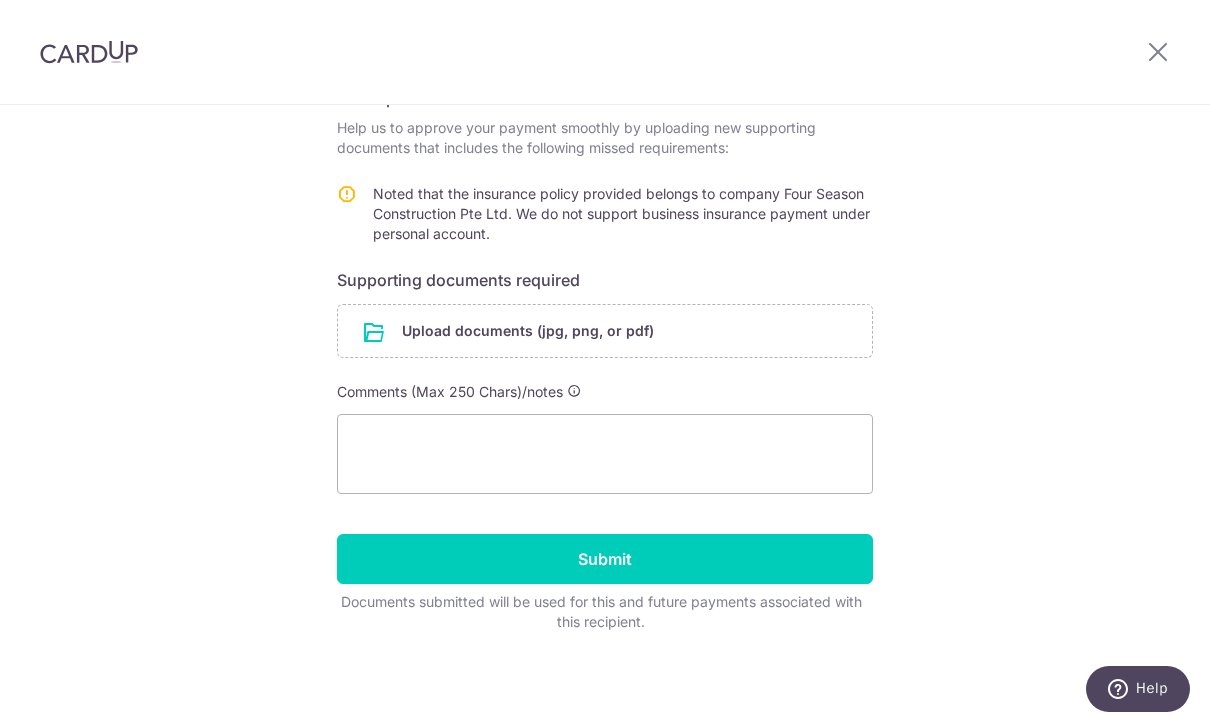 scroll, scrollTop: 326, scrollLeft: 0, axis: vertical 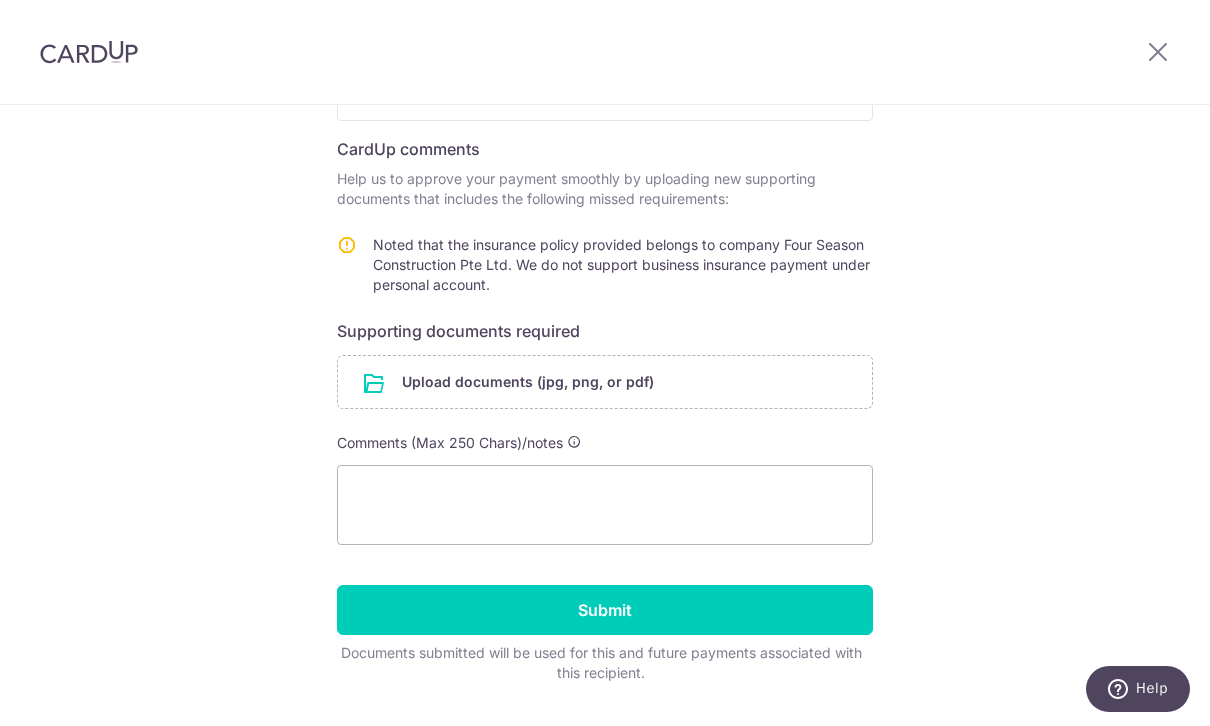 click at bounding box center [605, 382] 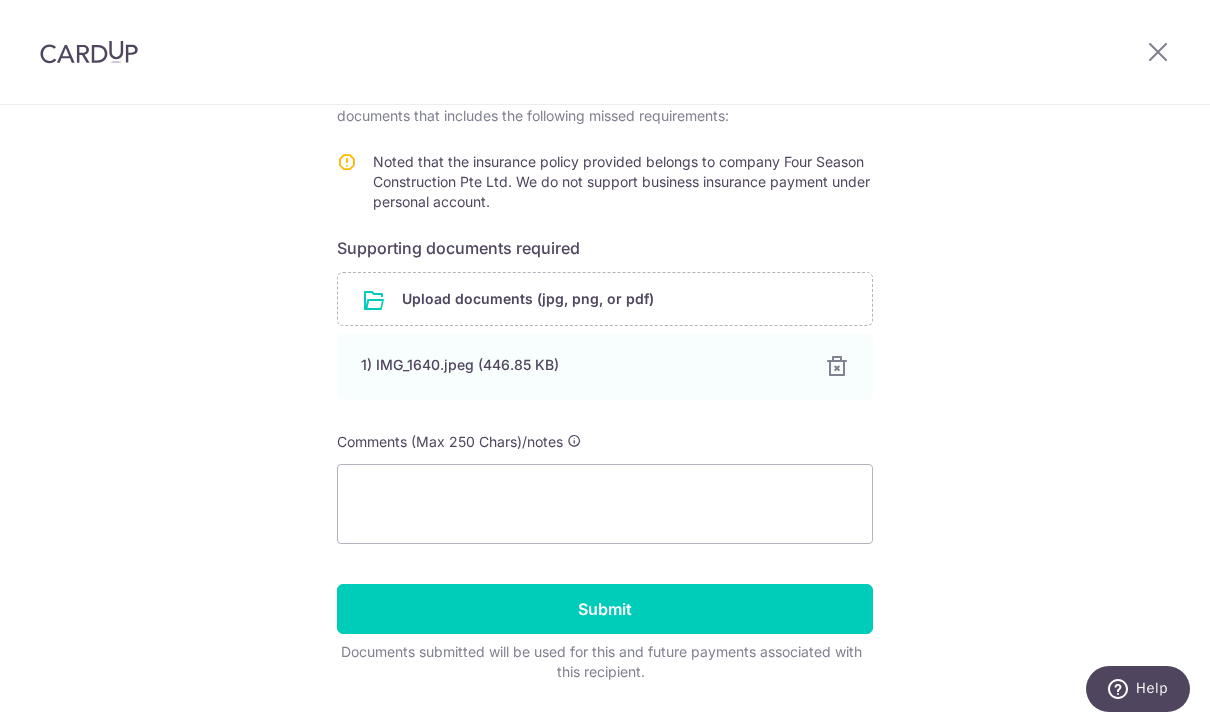 scroll, scrollTop: 408, scrollLeft: 0, axis: vertical 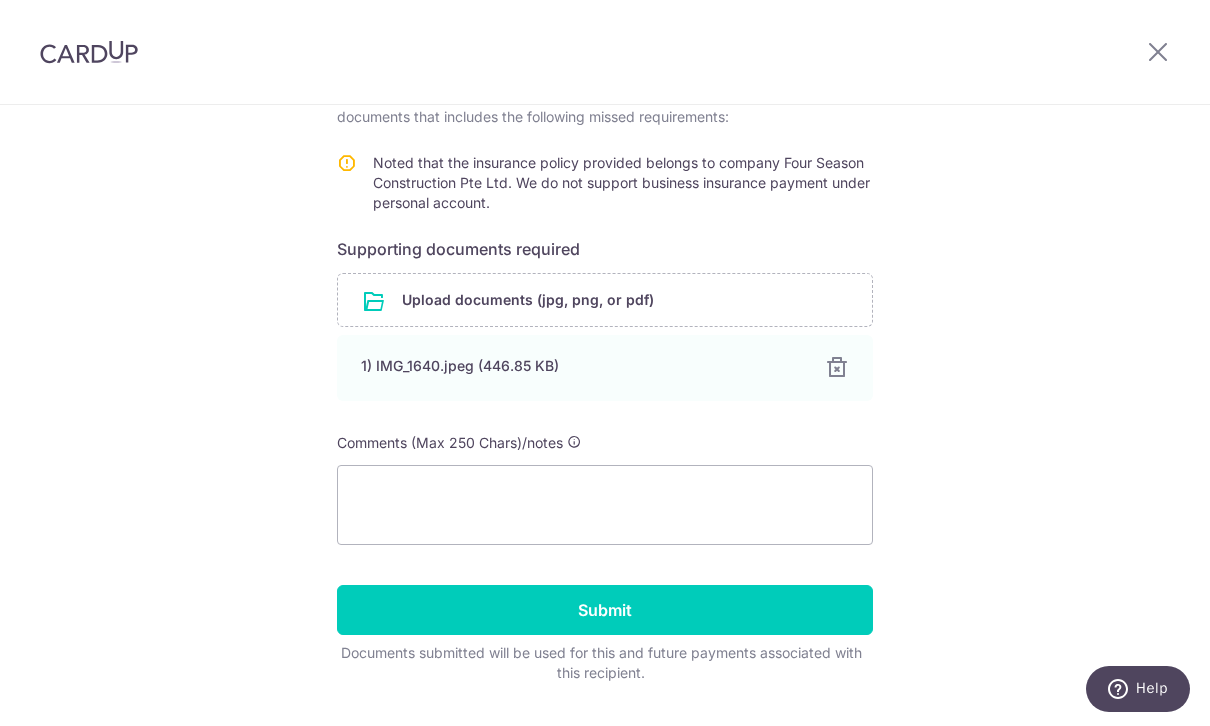 click on "Submit" at bounding box center [605, 610] 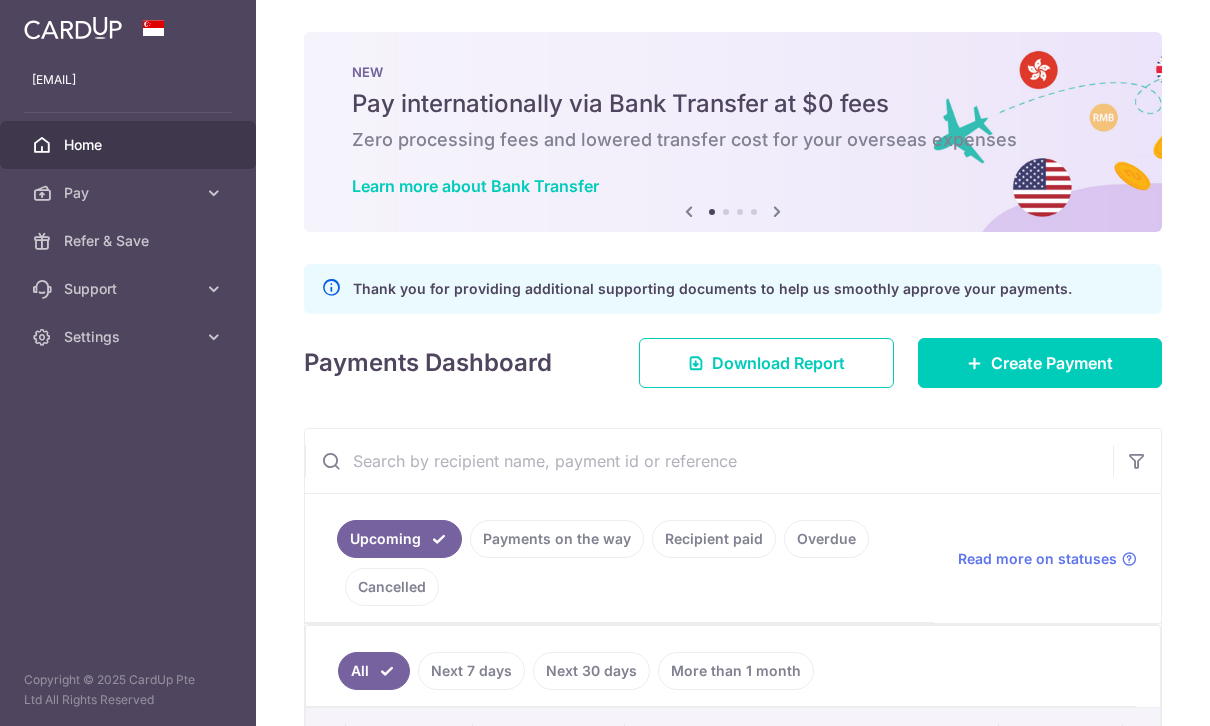 scroll, scrollTop: 0, scrollLeft: 0, axis: both 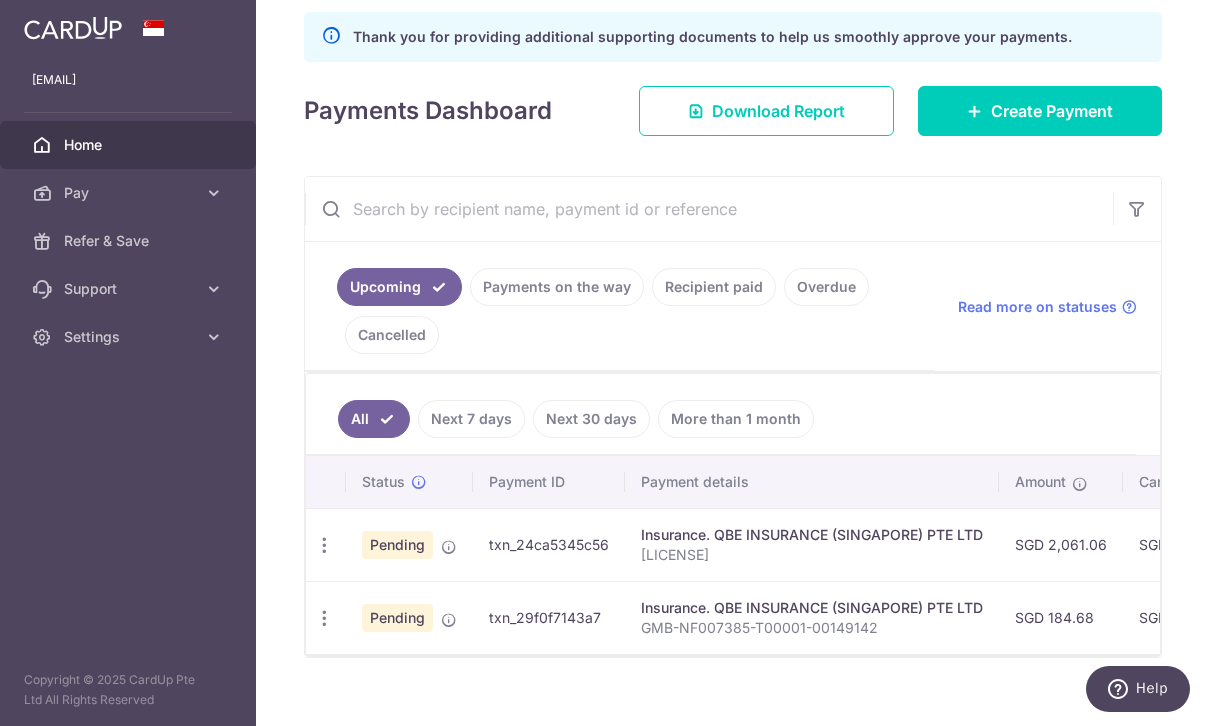 click at bounding box center [324, 545] 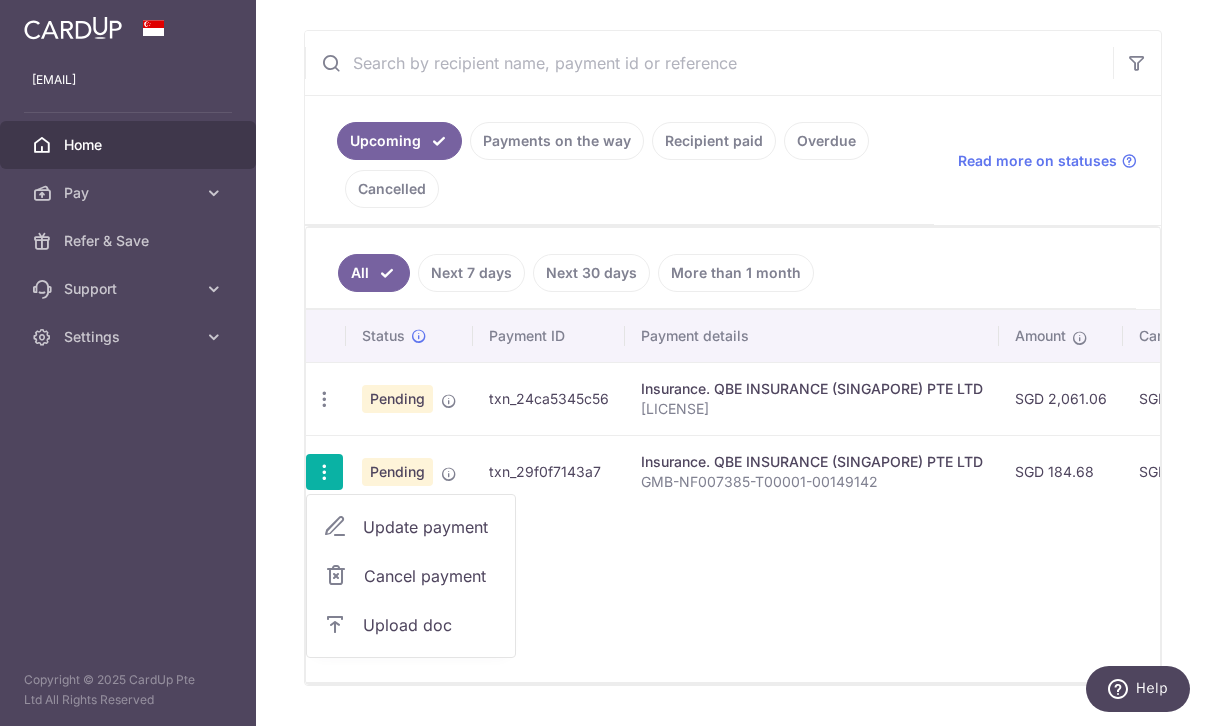scroll, scrollTop: 423, scrollLeft: 0, axis: vertical 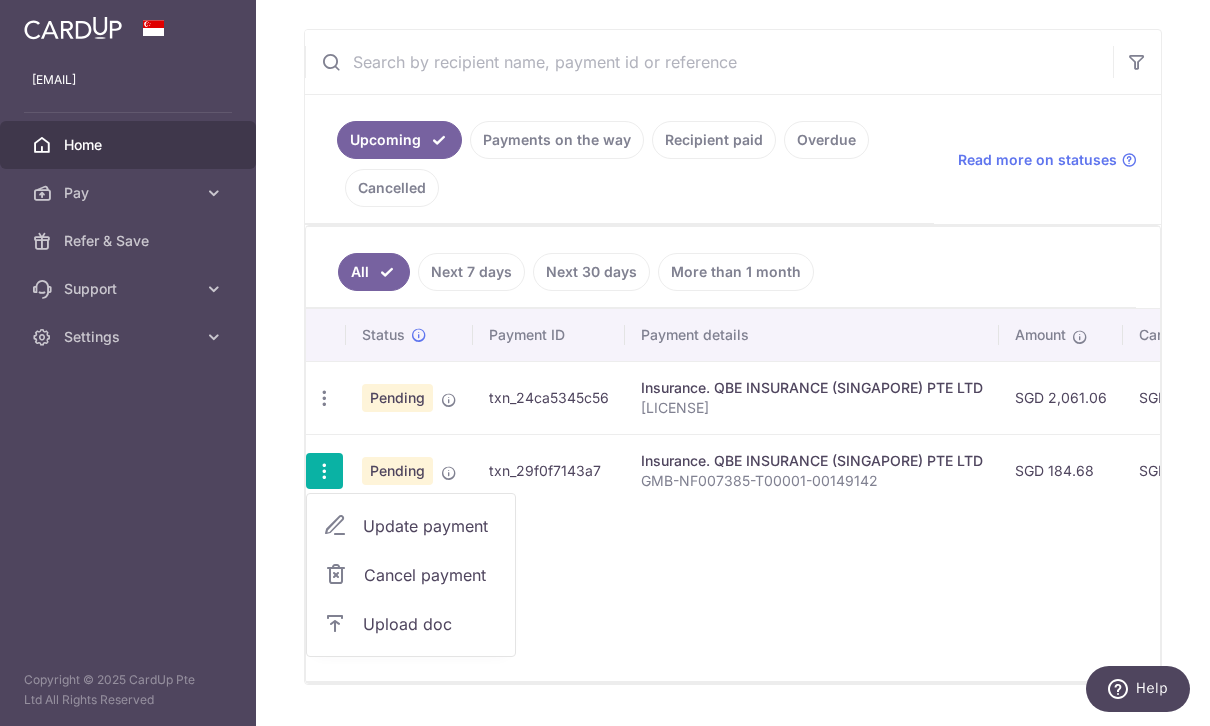 click on "Upload doc" at bounding box center [431, 624] 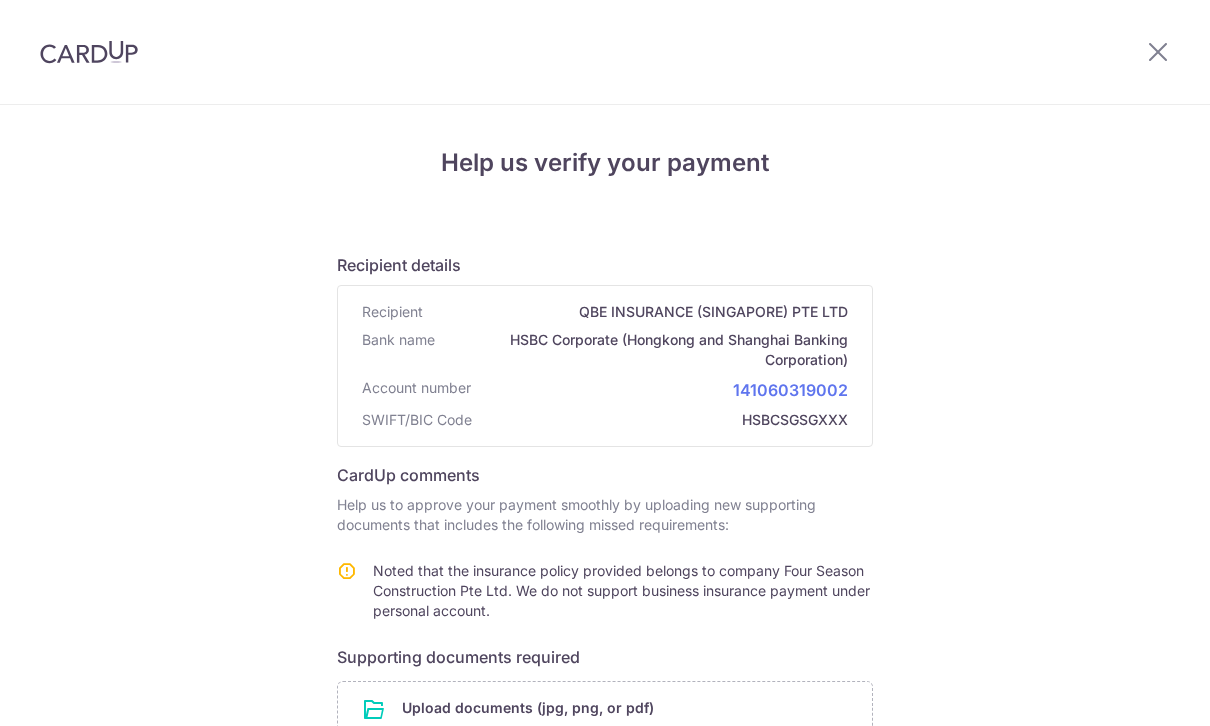 scroll, scrollTop: 0, scrollLeft: 0, axis: both 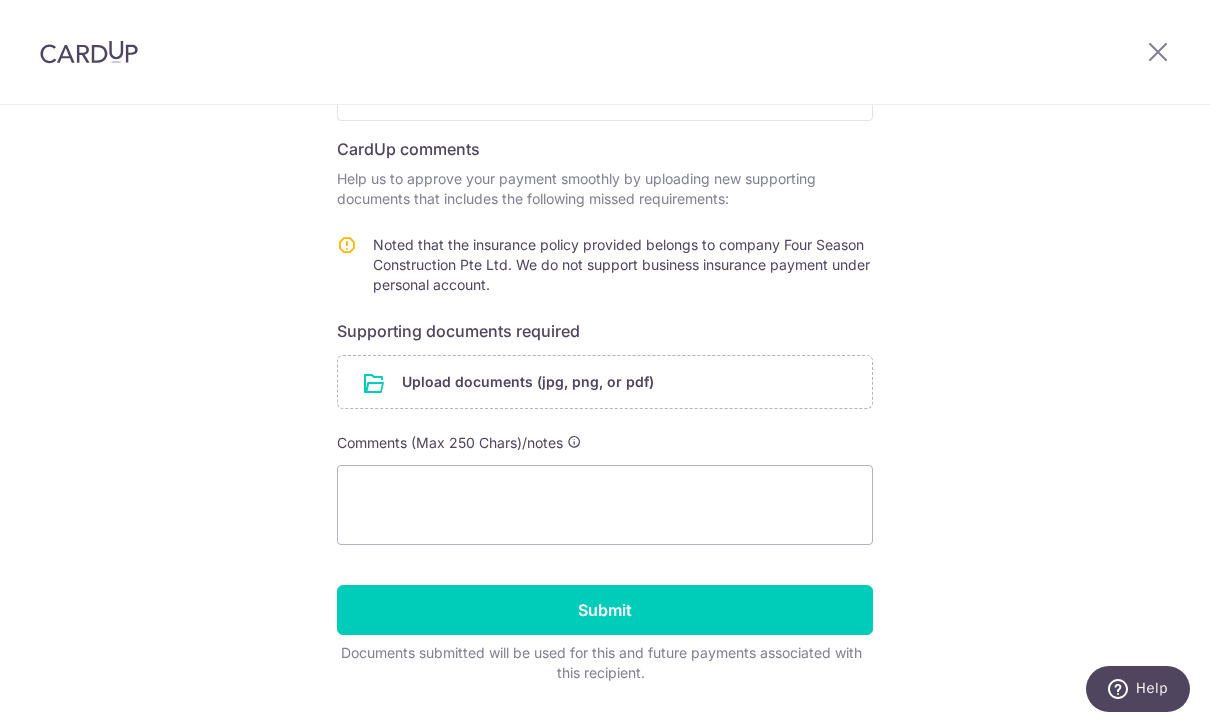 click at bounding box center [605, 382] 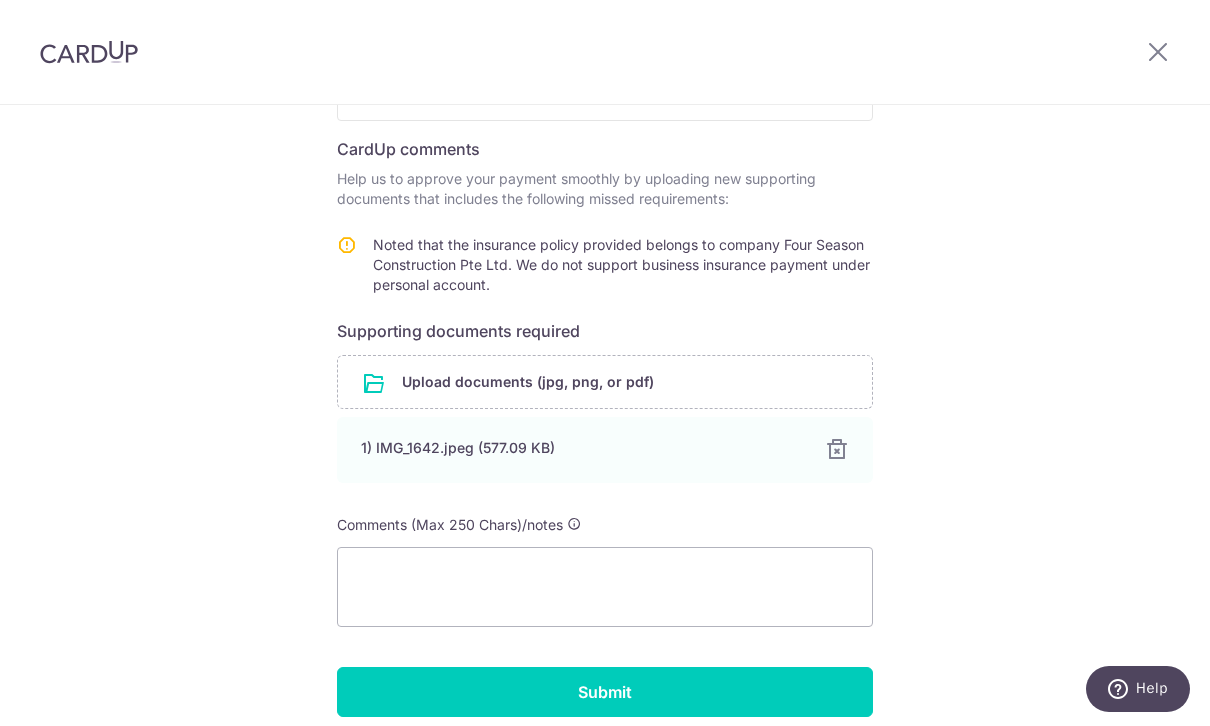 click on "Submit" at bounding box center (605, 692) 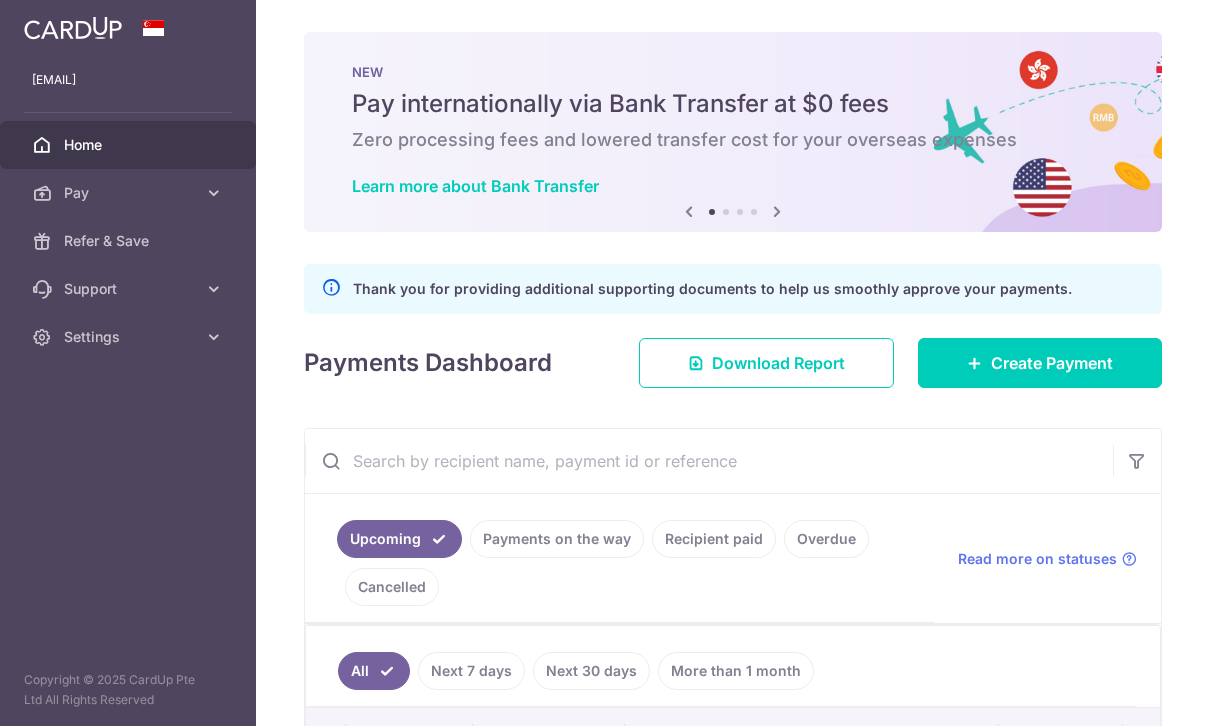 scroll, scrollTop: 0, scrollLeft: 0, axis: both 